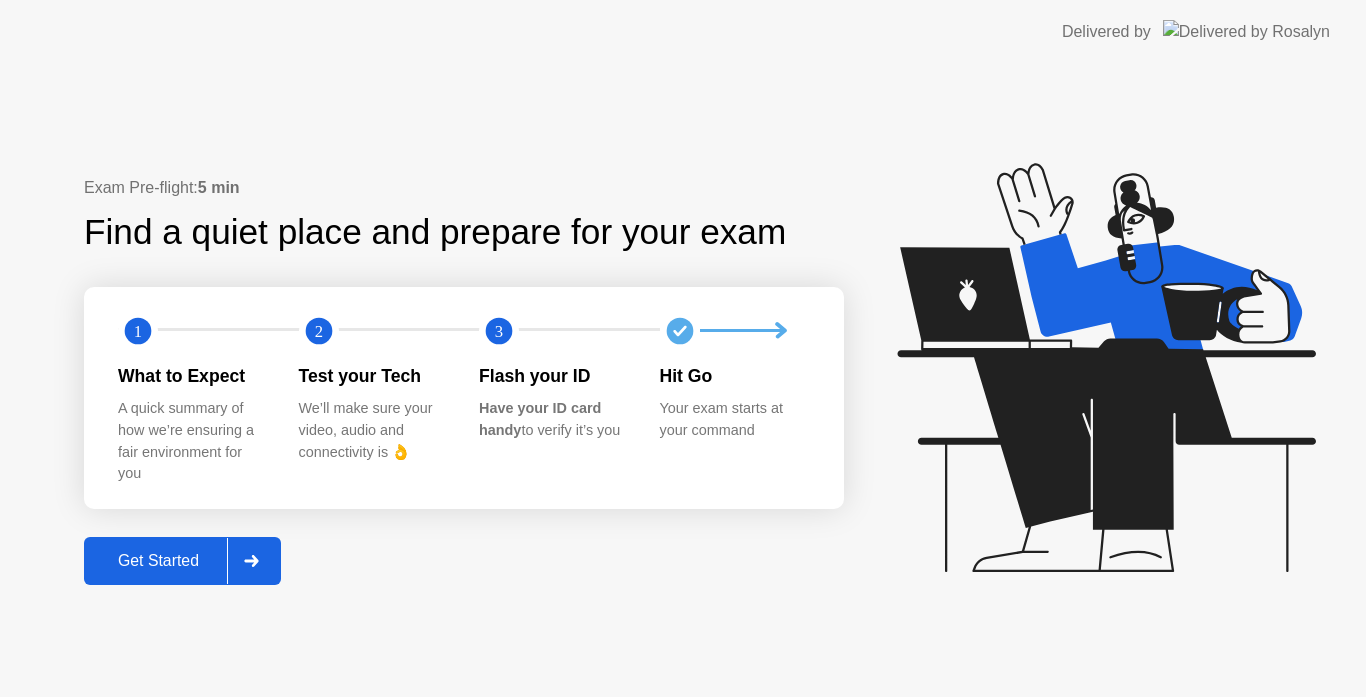 scroll, scrollTop: 0, scrollLeft: 0, axis: both 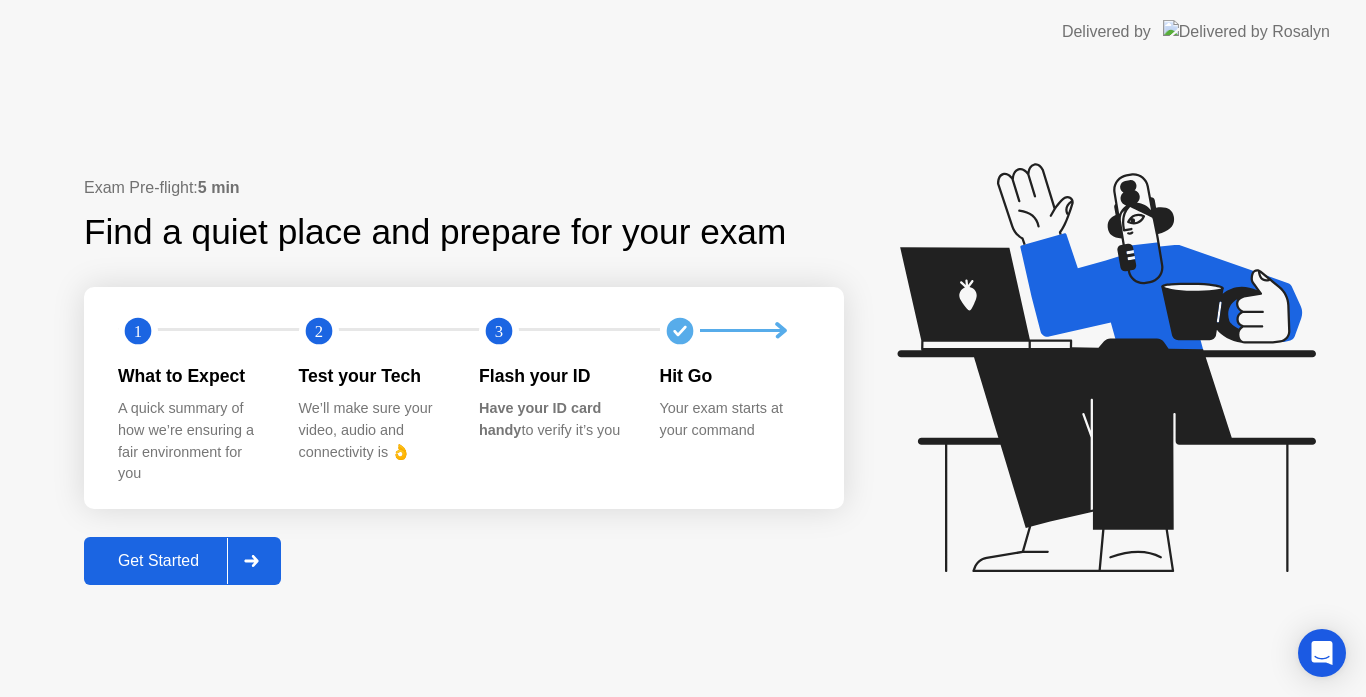 click on "Get Started" 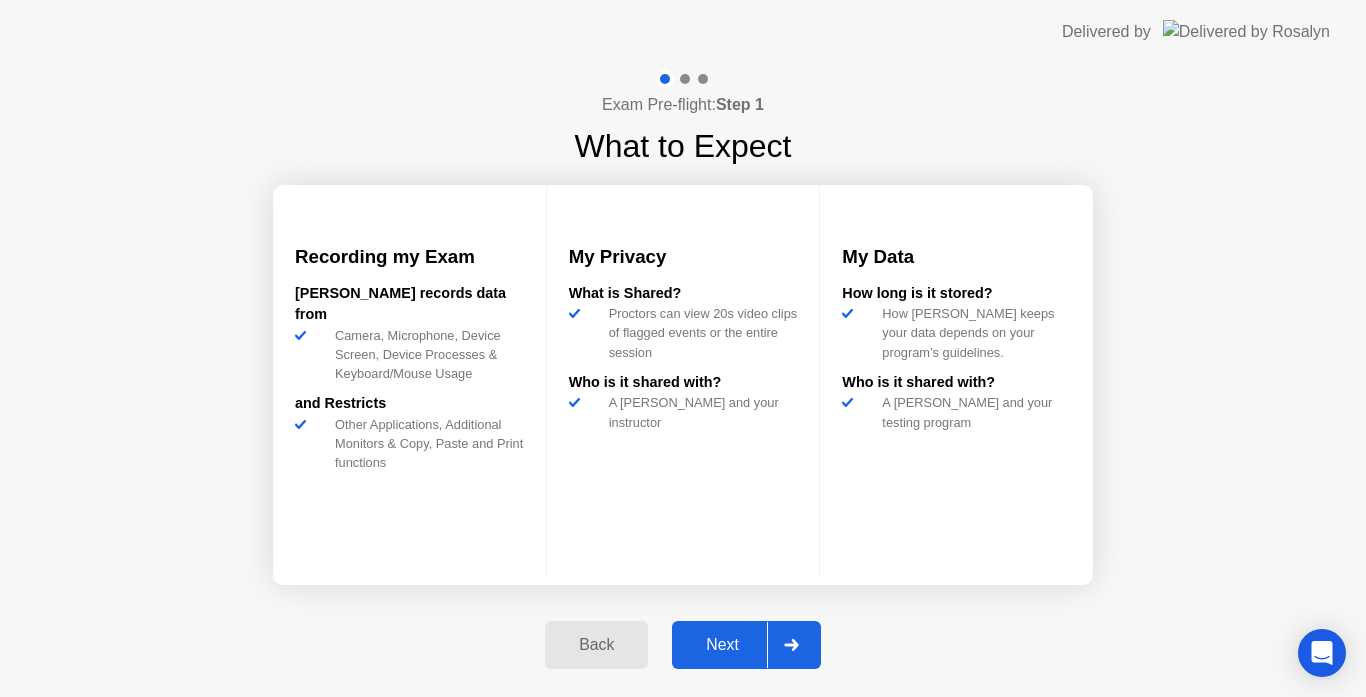 click on "Next" 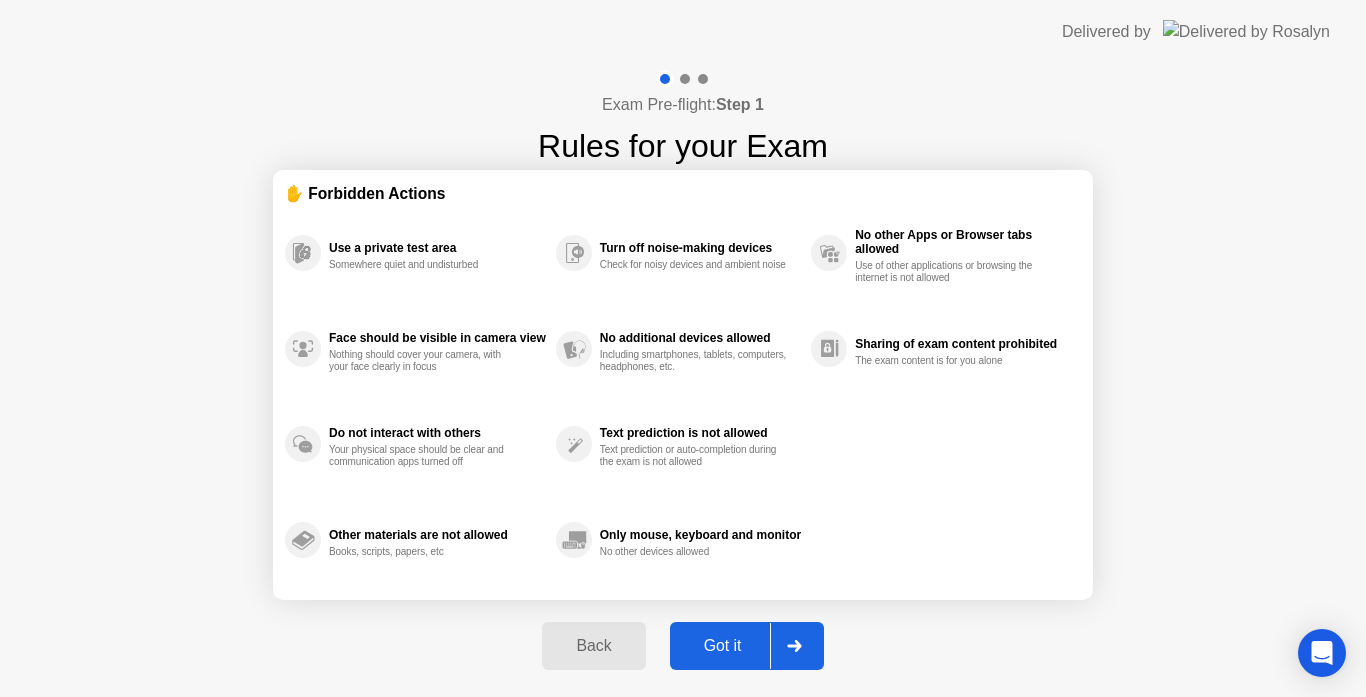 click on "Got it" 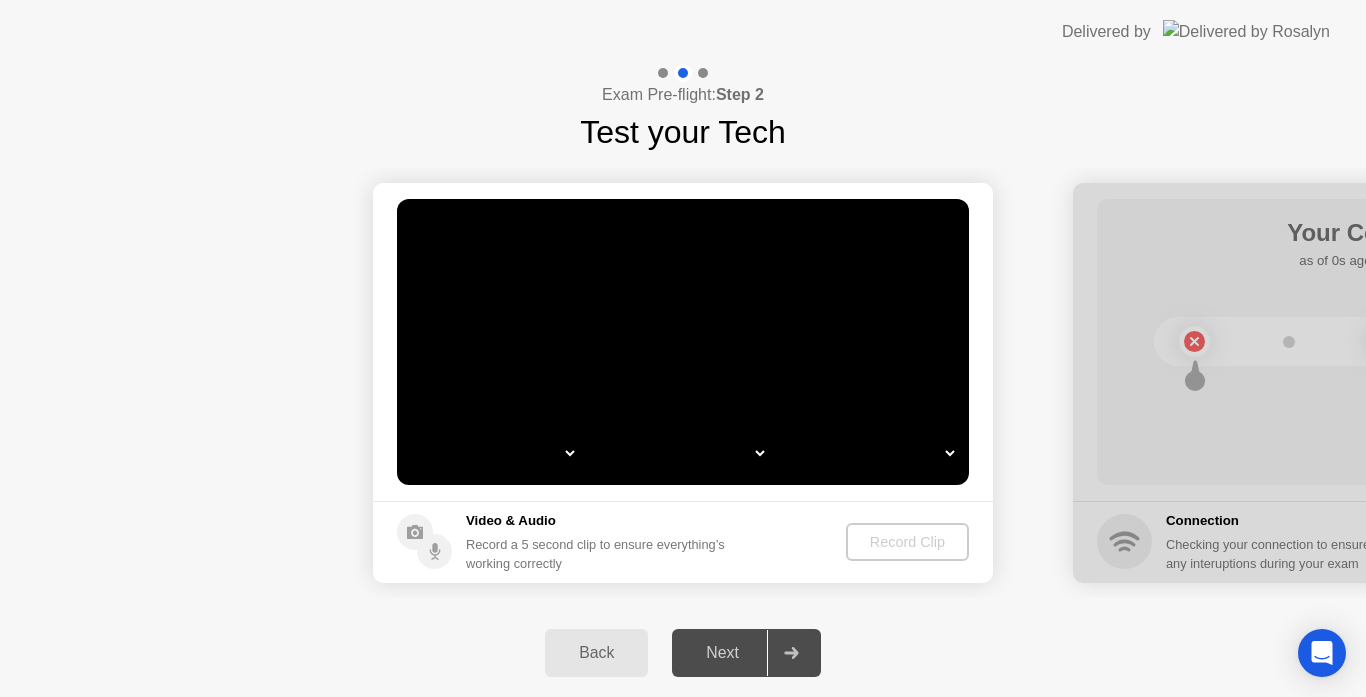 select on "*" 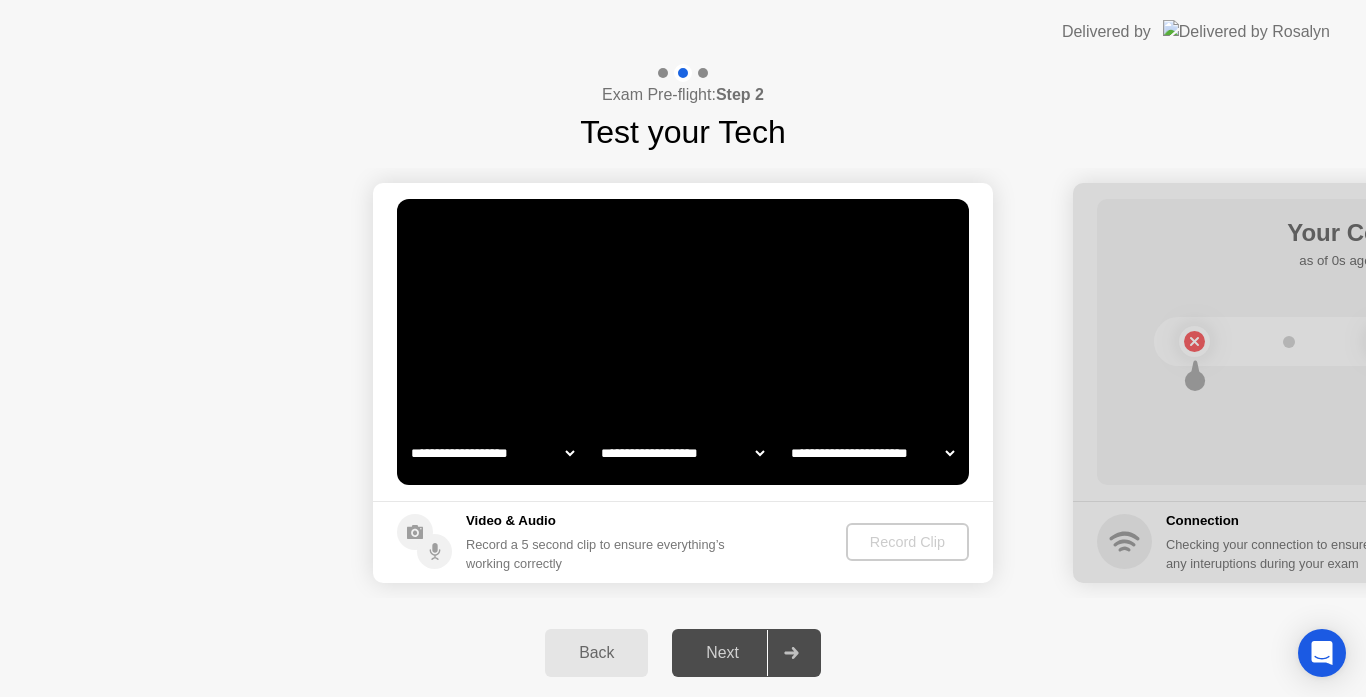 select on "**********" 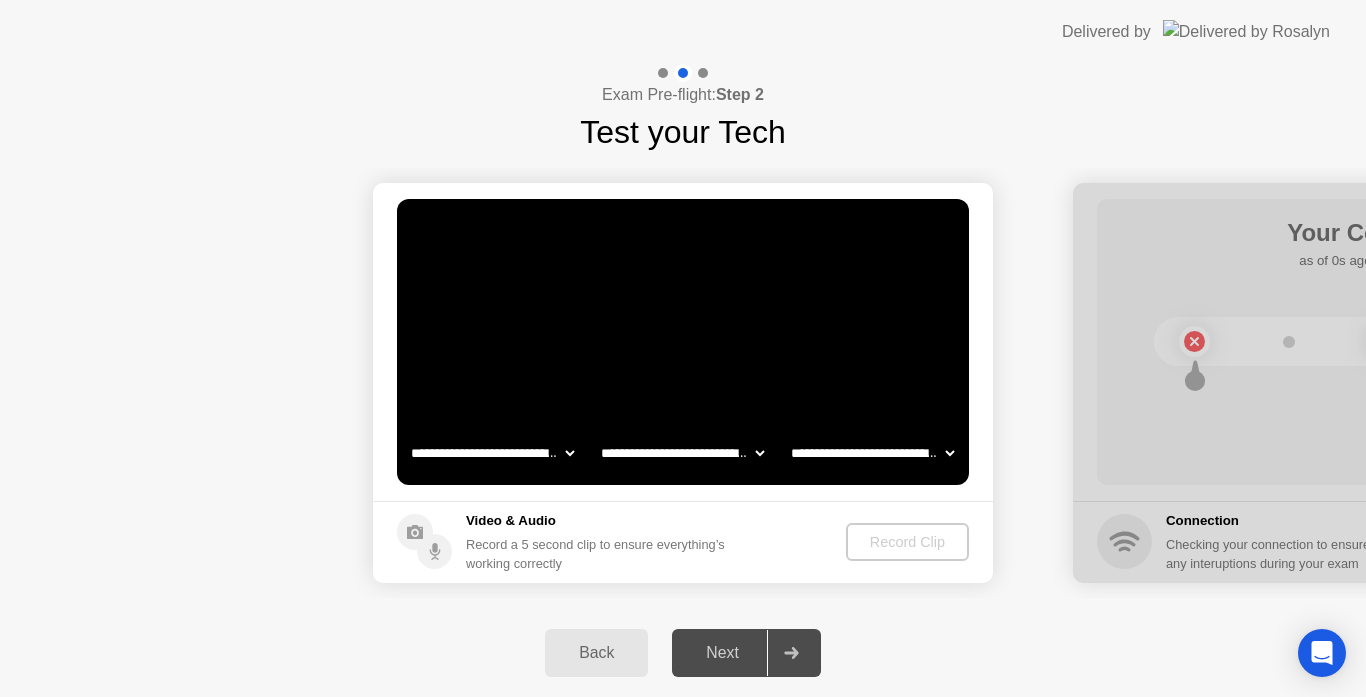 click on "Back Next" 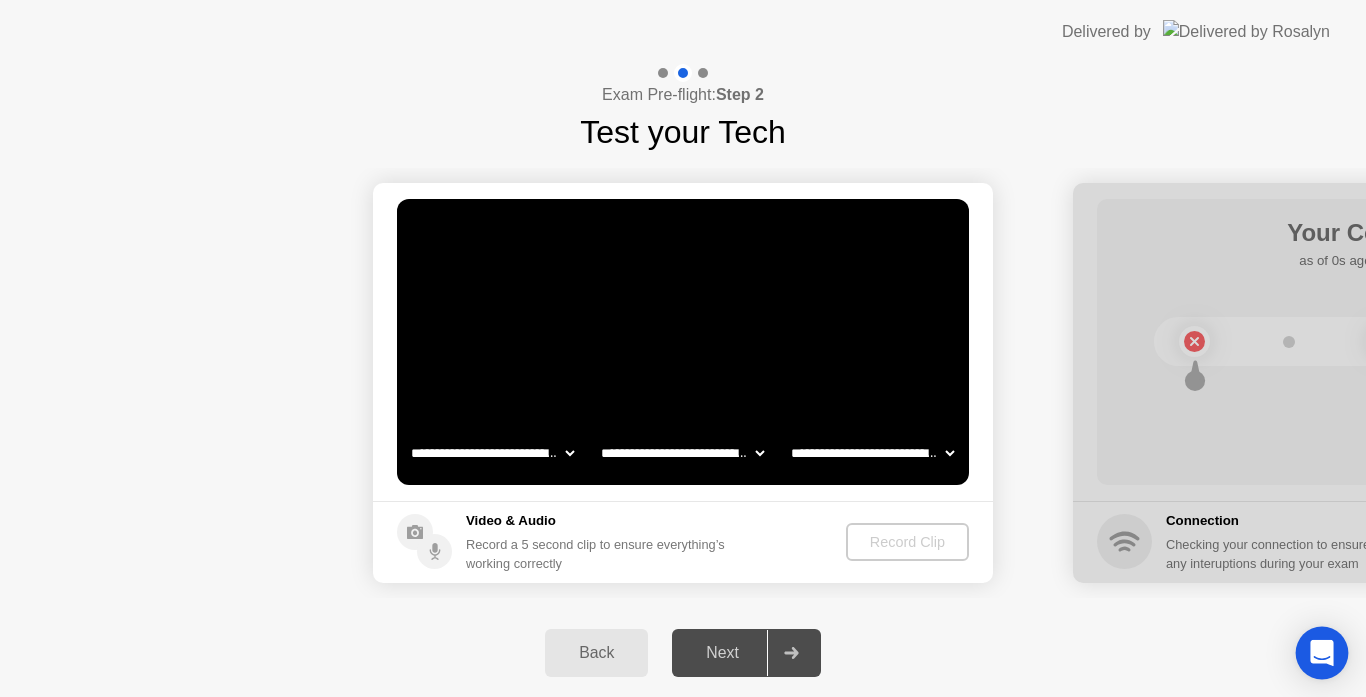 click 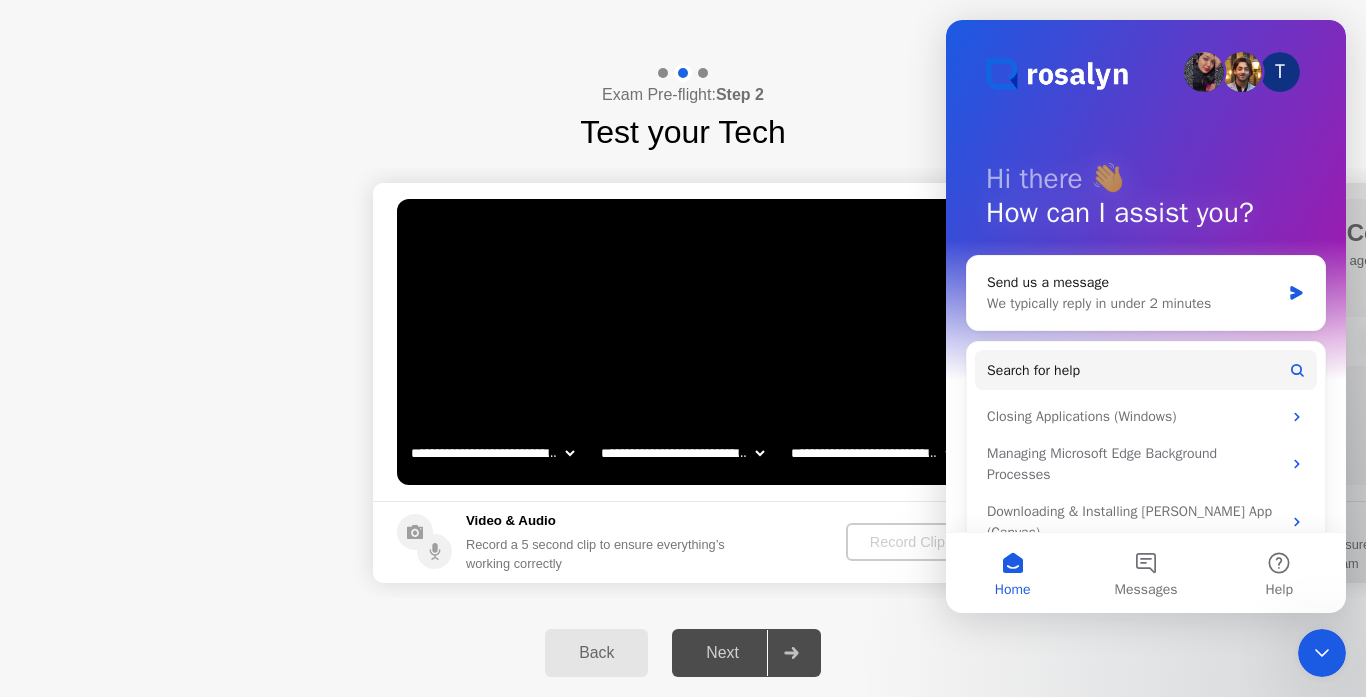 scroll, scrollTop: 0, scrollLeft: 0, axis: both 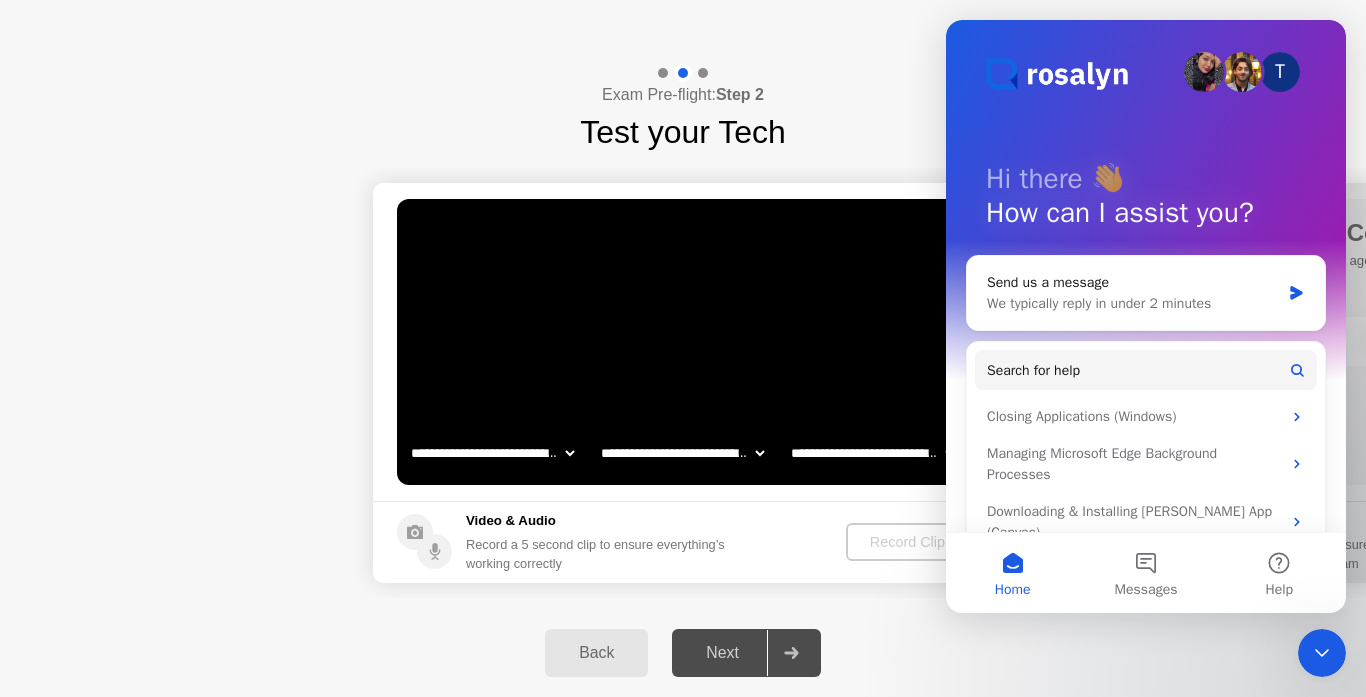 click on "Back Next" 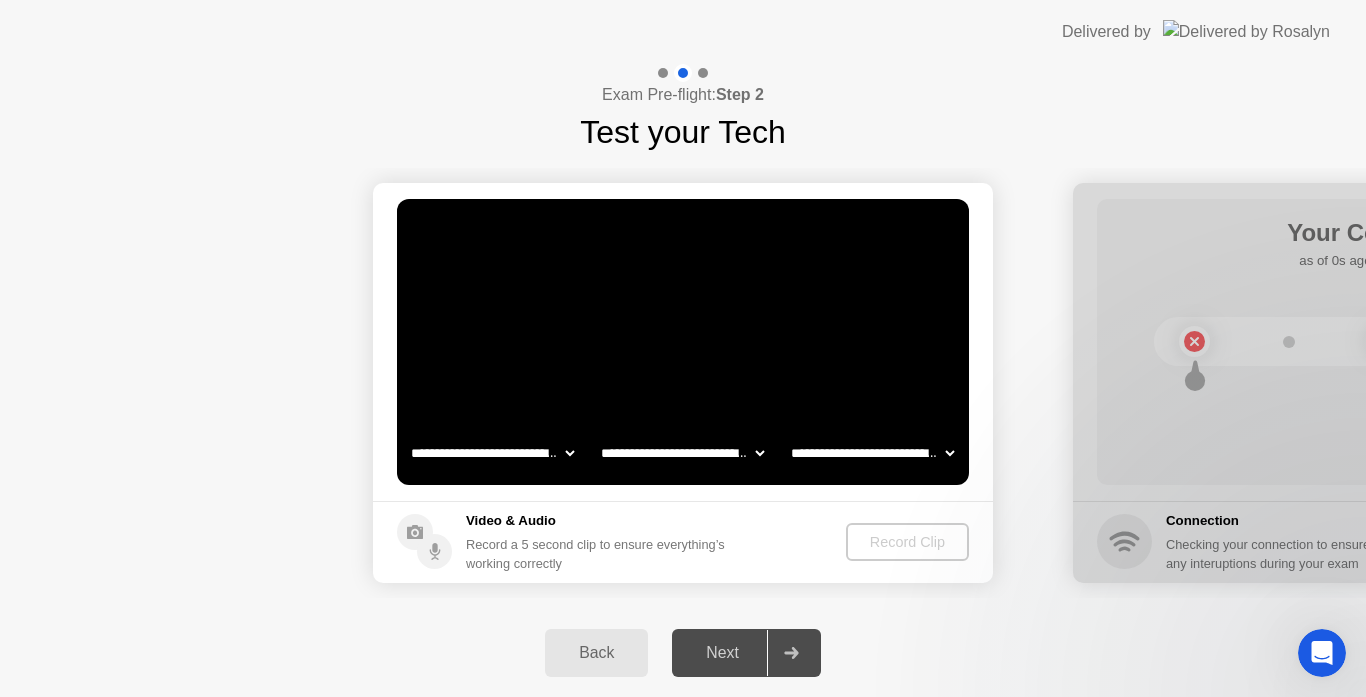 scroll, scrollTop: 0, scrollLeft: 0, axis: both 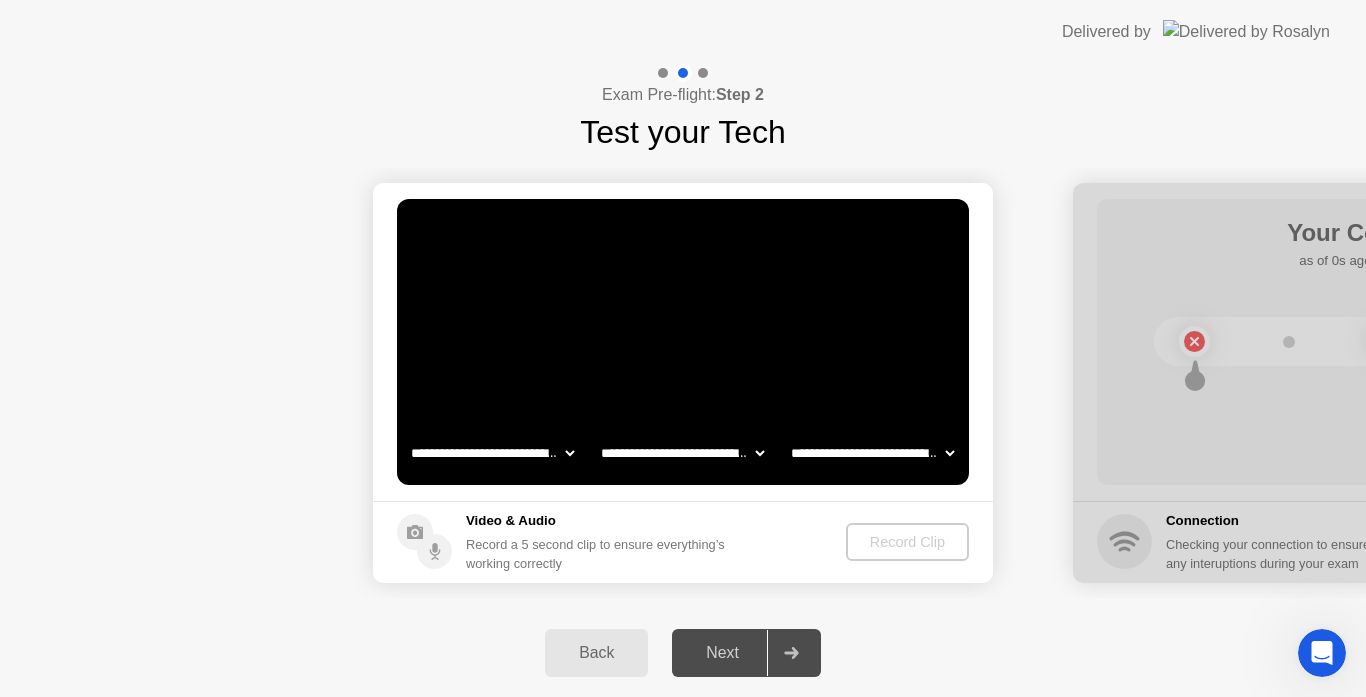 click 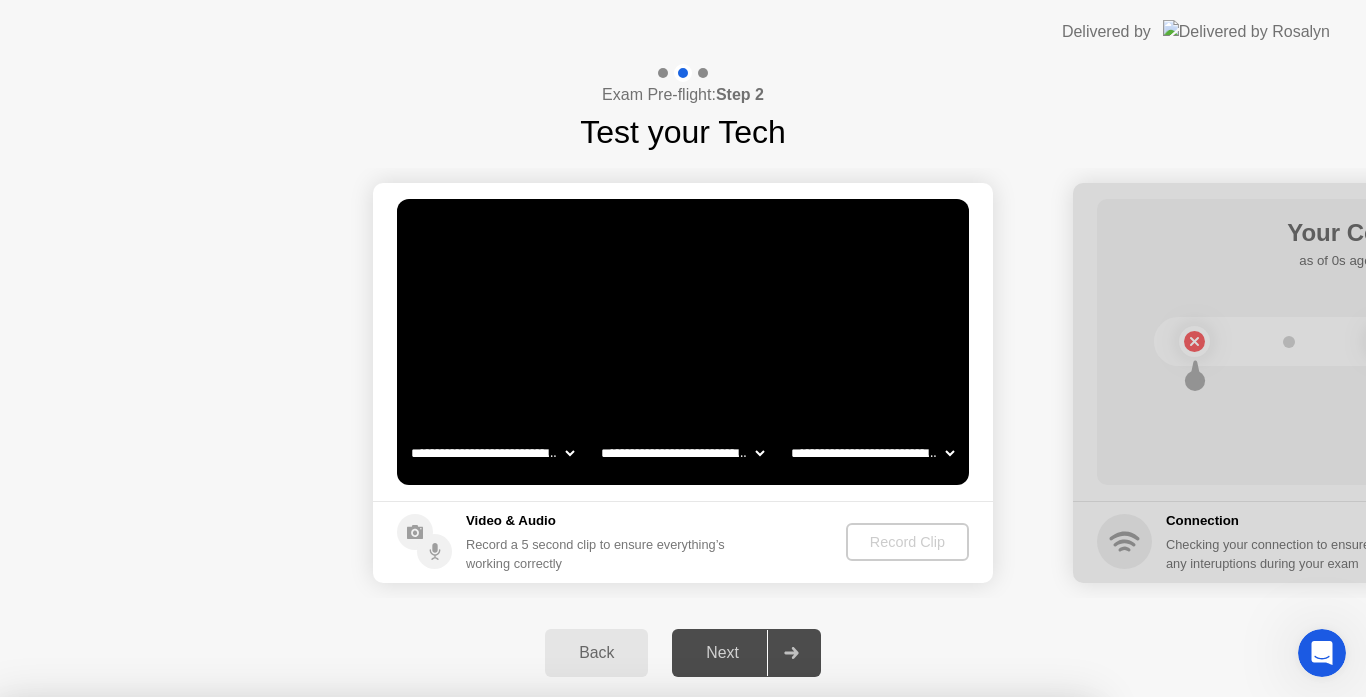 click on "No" at bounding box center (594, 810) 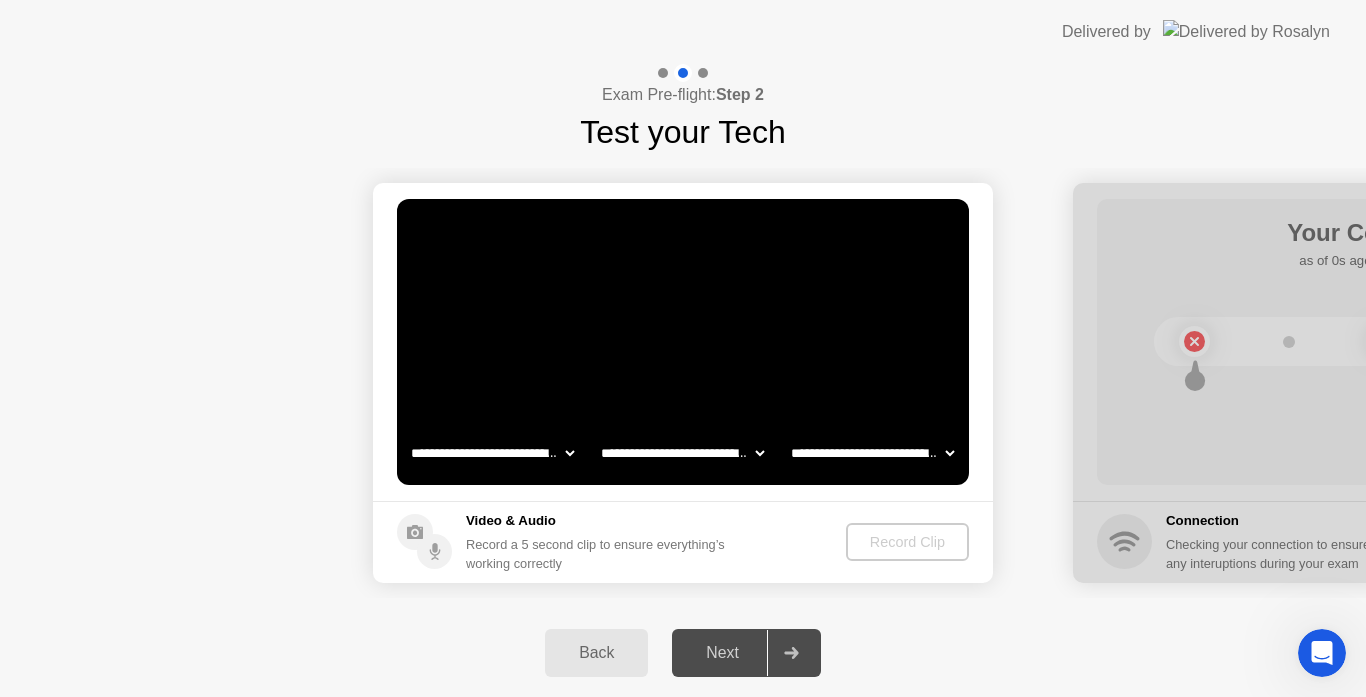 click 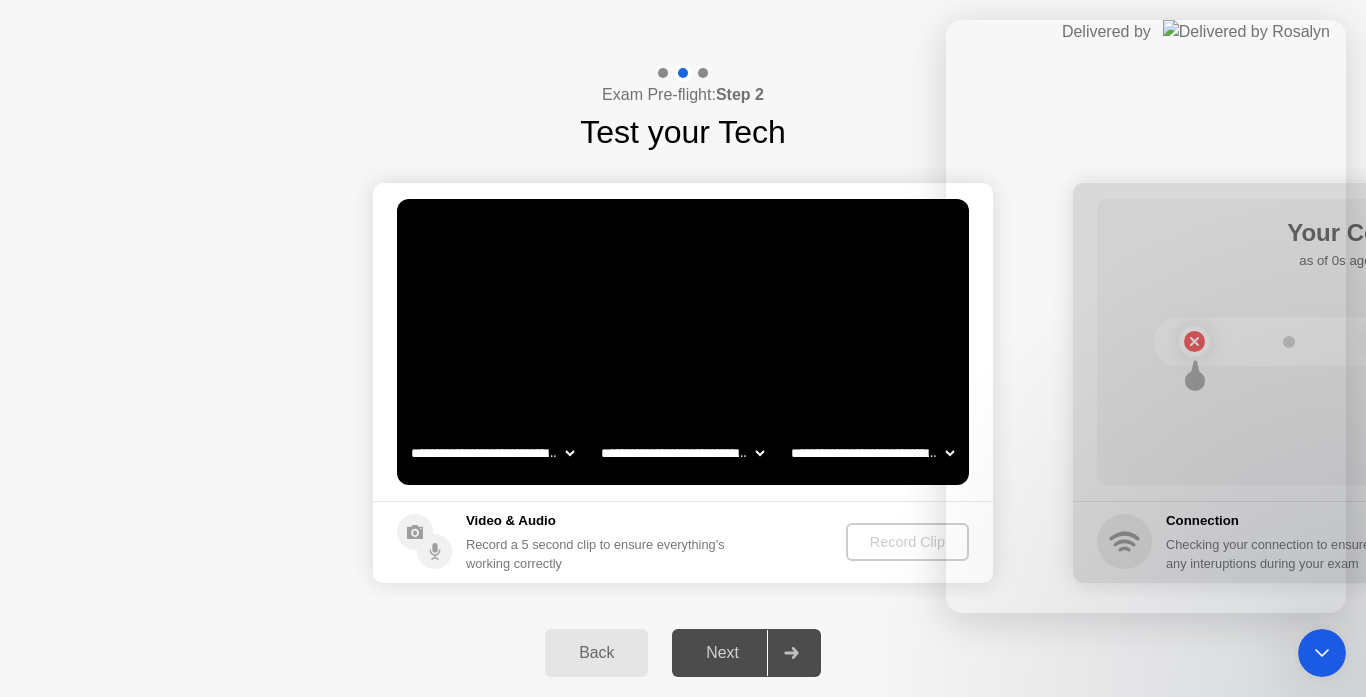 scroll, scrollTop: 96, scrollLeft: 0, axis: vertical 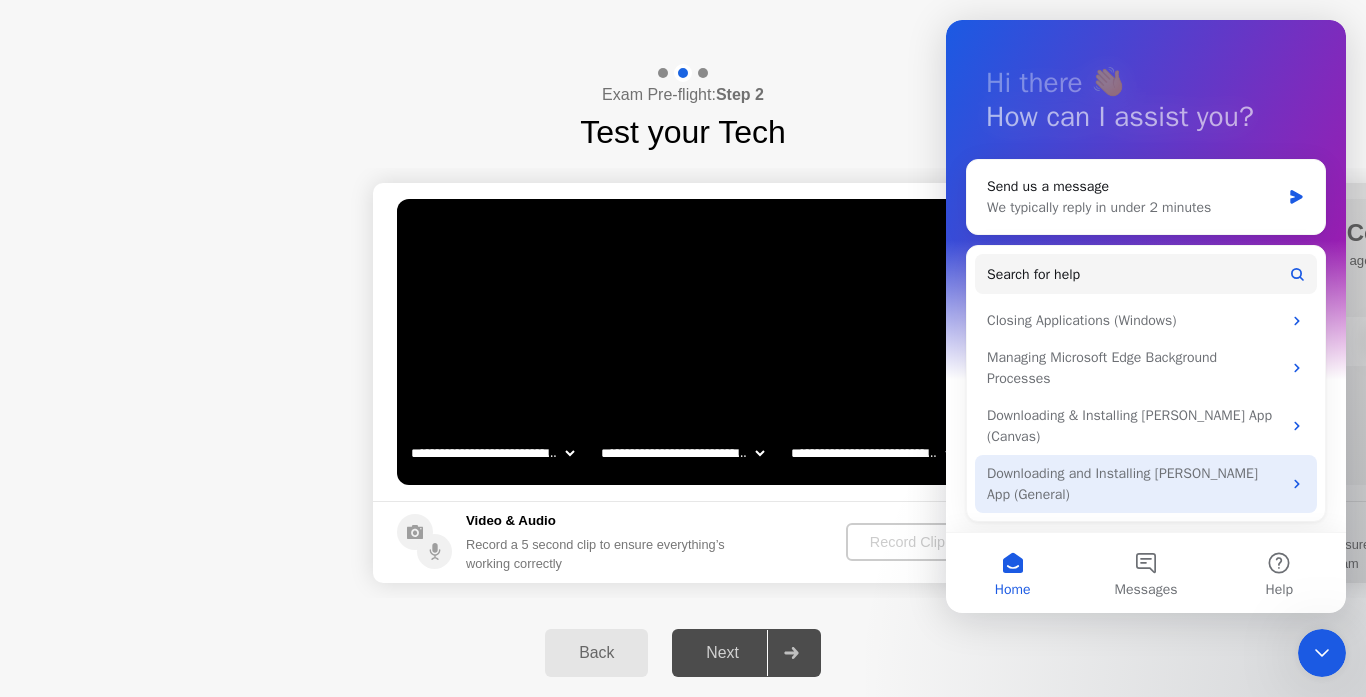 click on "Downloading and Installing [PERSON_NAME] App (General)" at bounding box center (1134, 484) 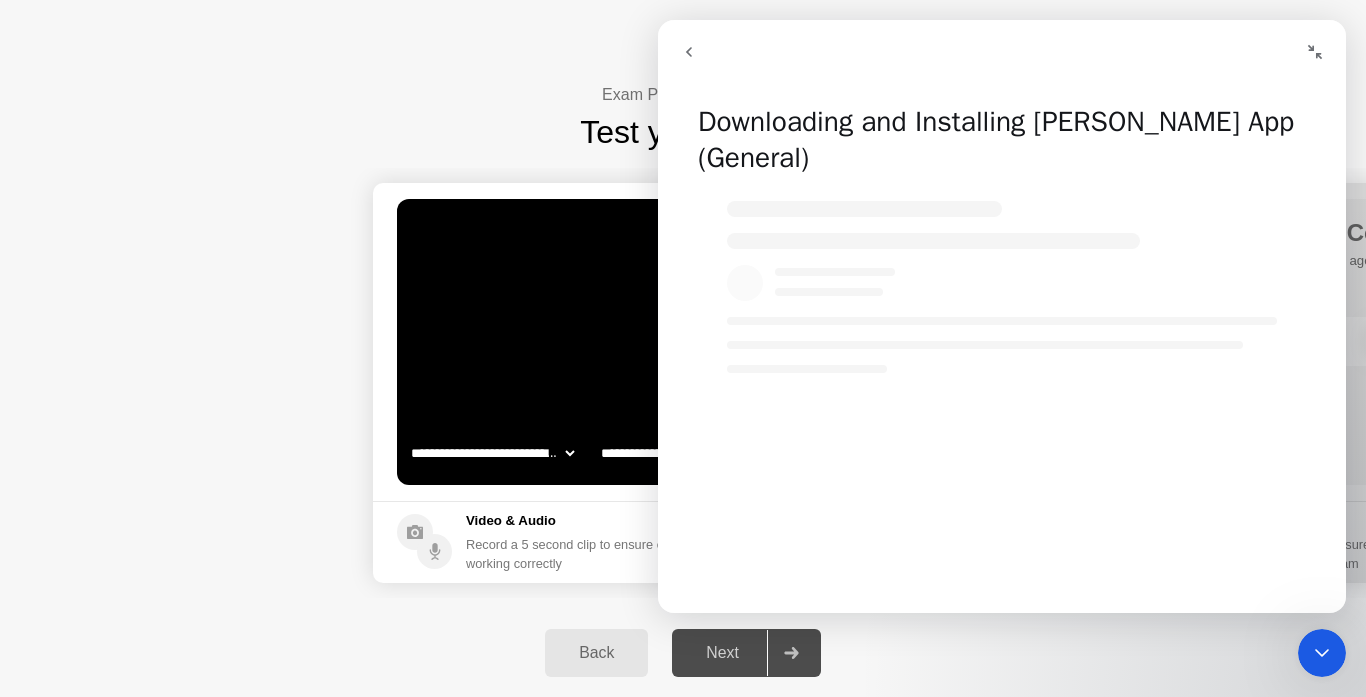 click 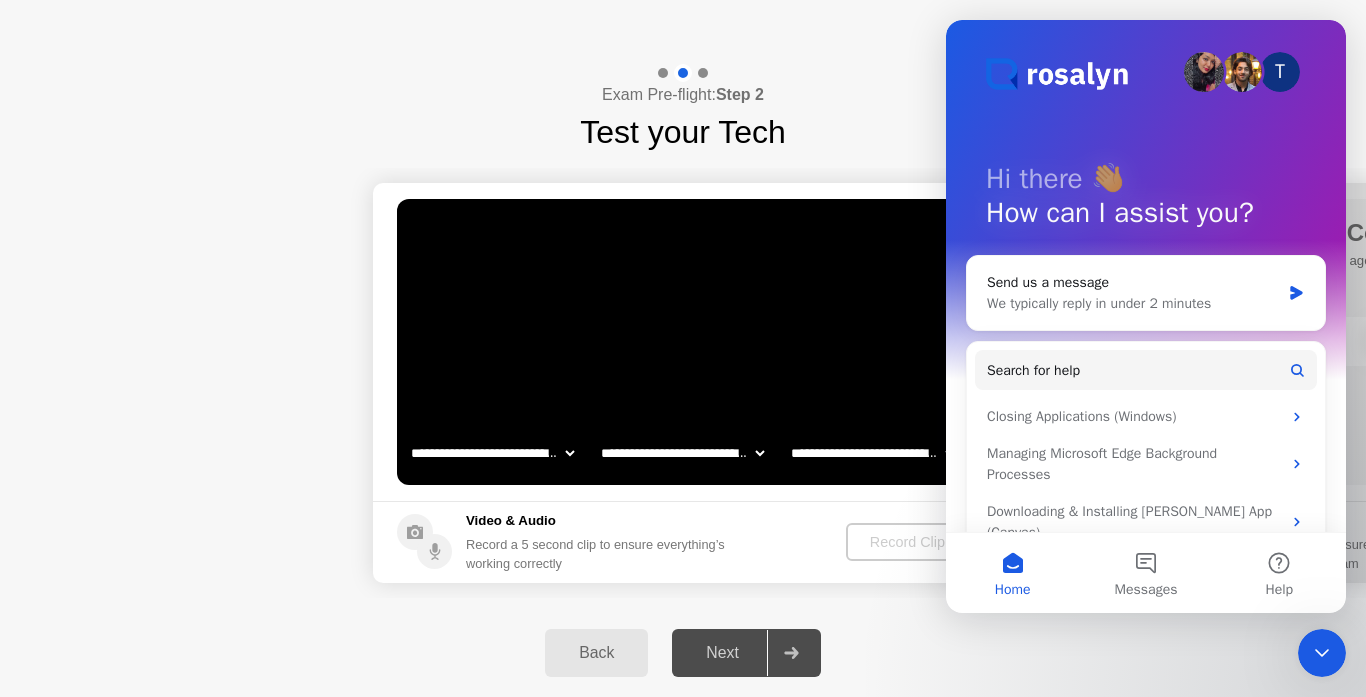 click on "Exam Pre-flight:  Step 2 Test your Tech" 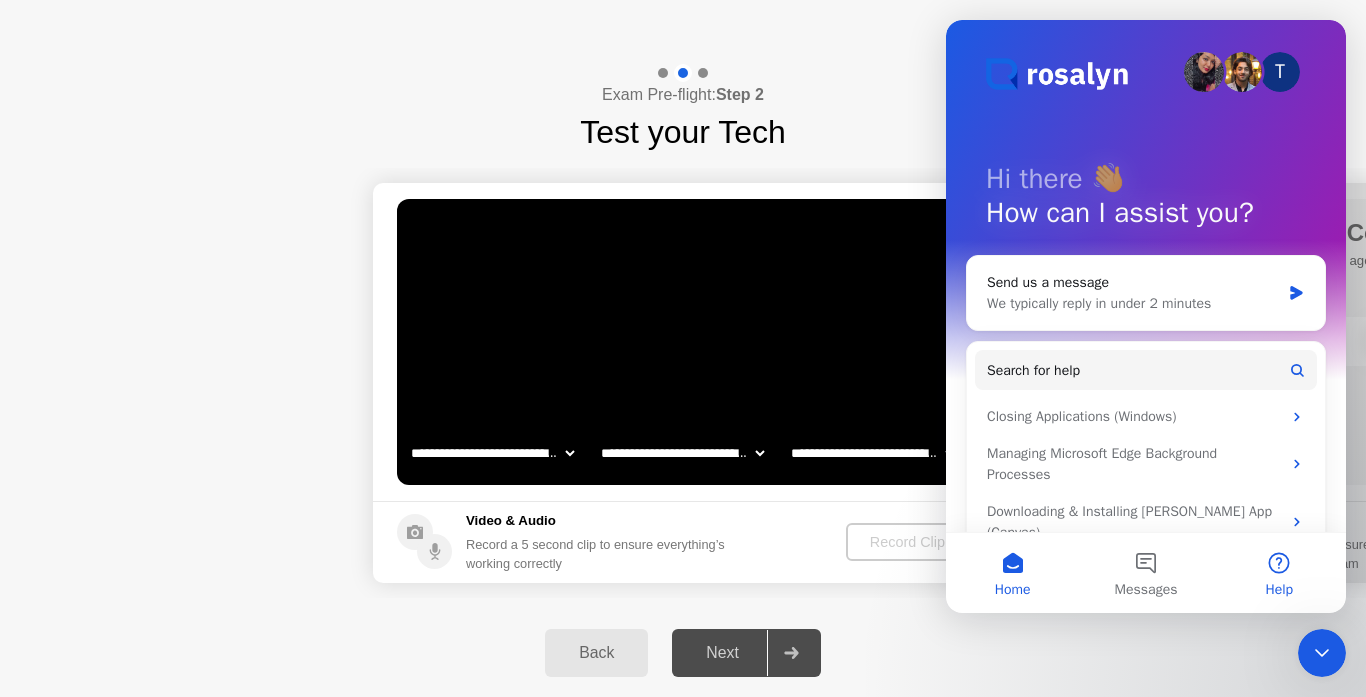 click on "Help" at bounding box center [1279, 573] 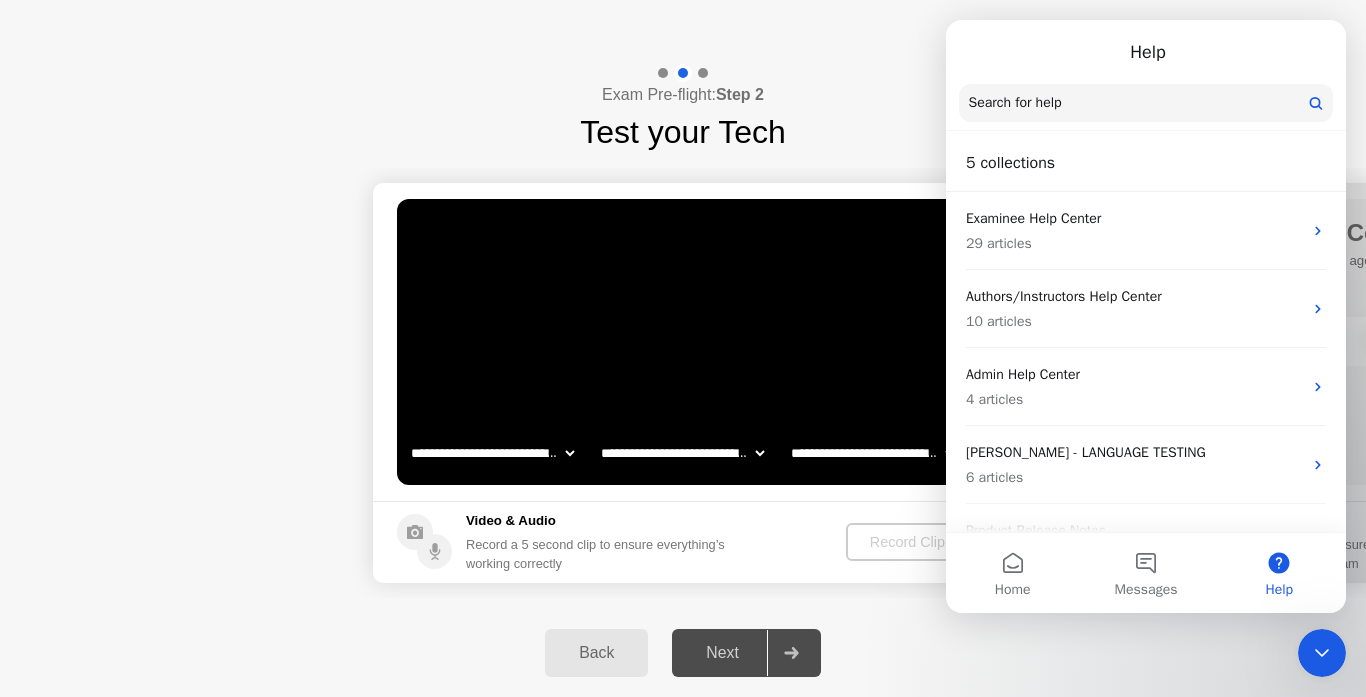 click on "Help" at bounding box center (1279, 573) 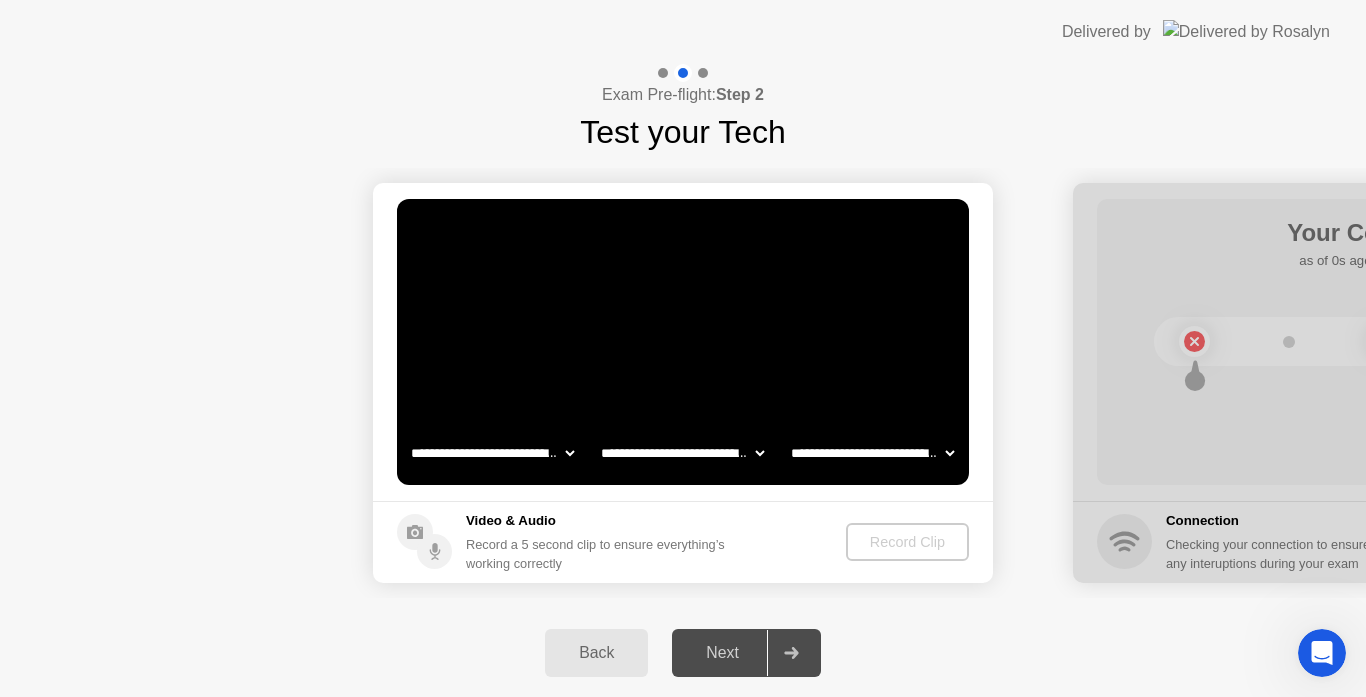 click 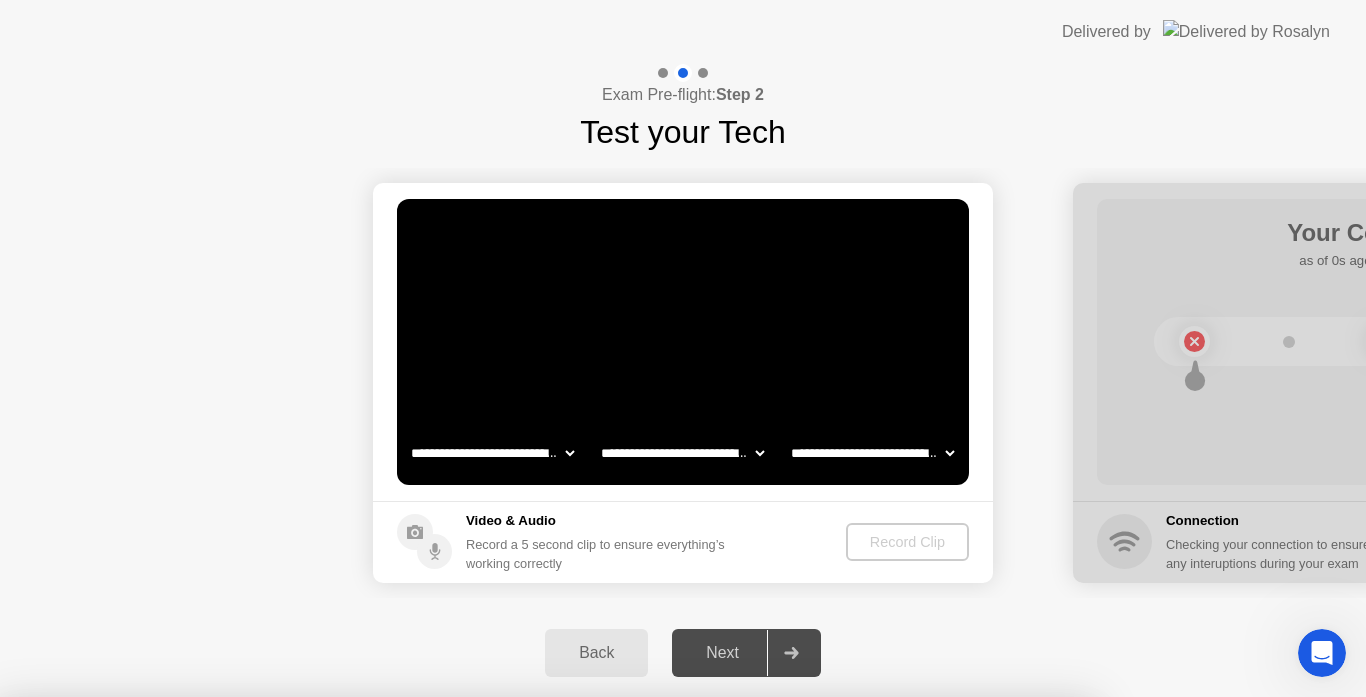 click on "Yes" at bounding box center (498, 810) 